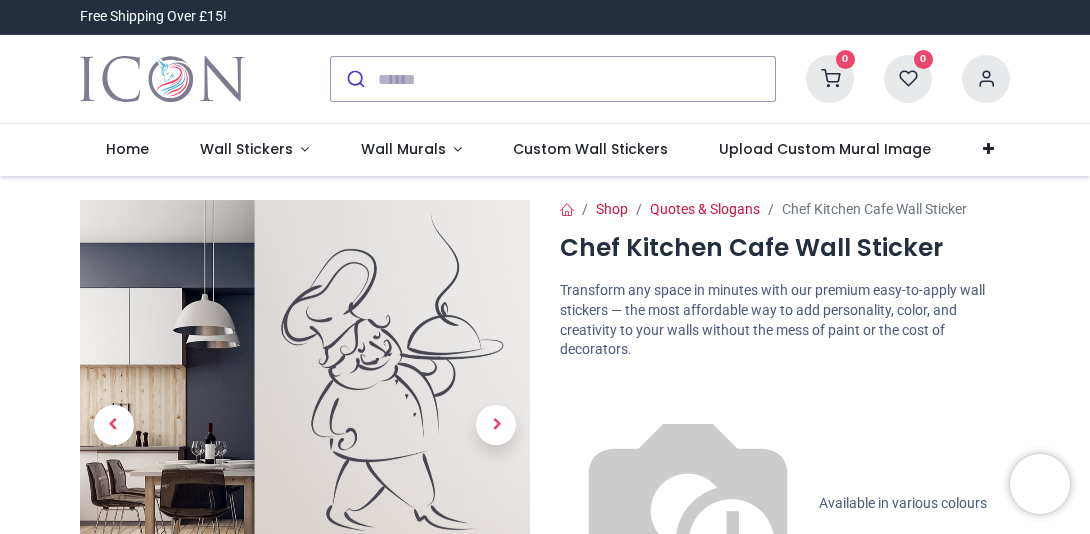 scroll, scrollTop: 0, scrollLeft: 0, axis: both 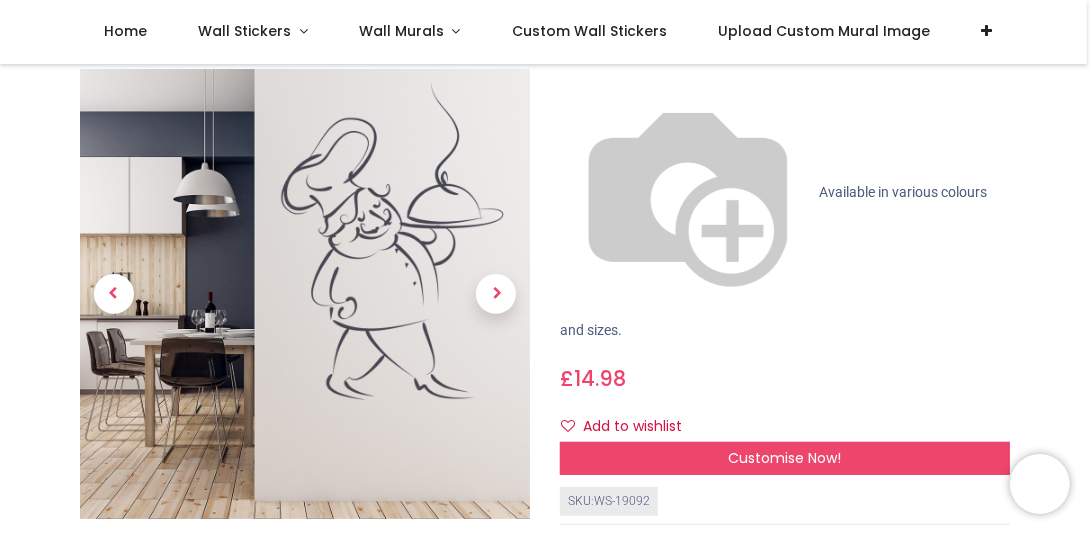 click at bounding box center [305, 577] 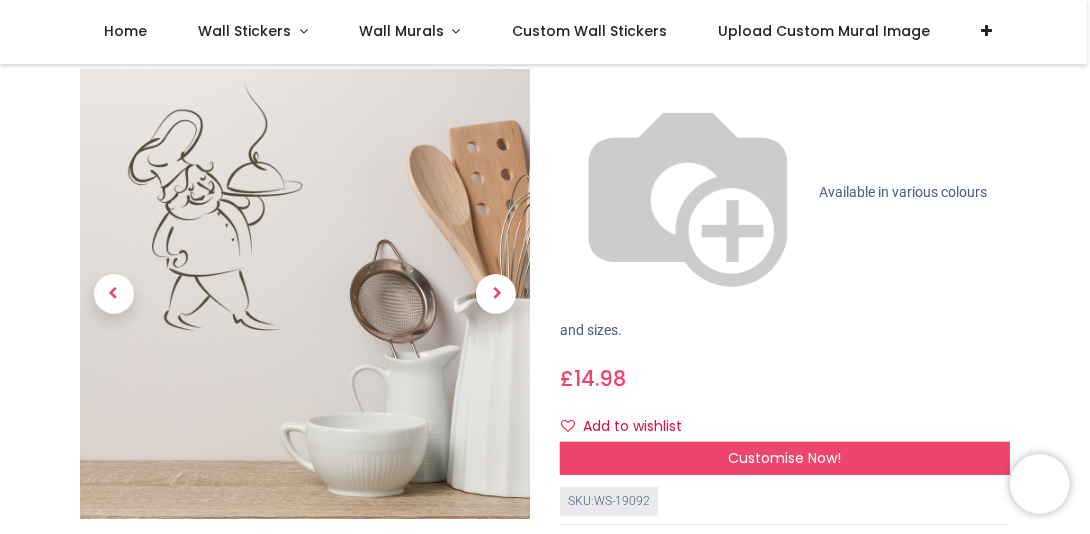 click at bounding box center [227, 577] 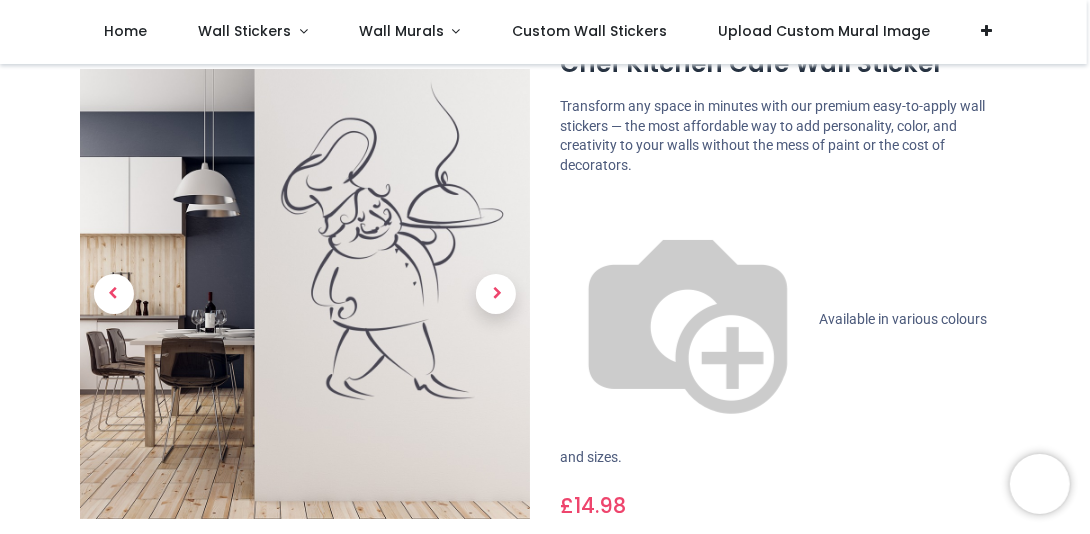 scroll, scrollTop: 100, scrollLeft: 0, axis: vertical 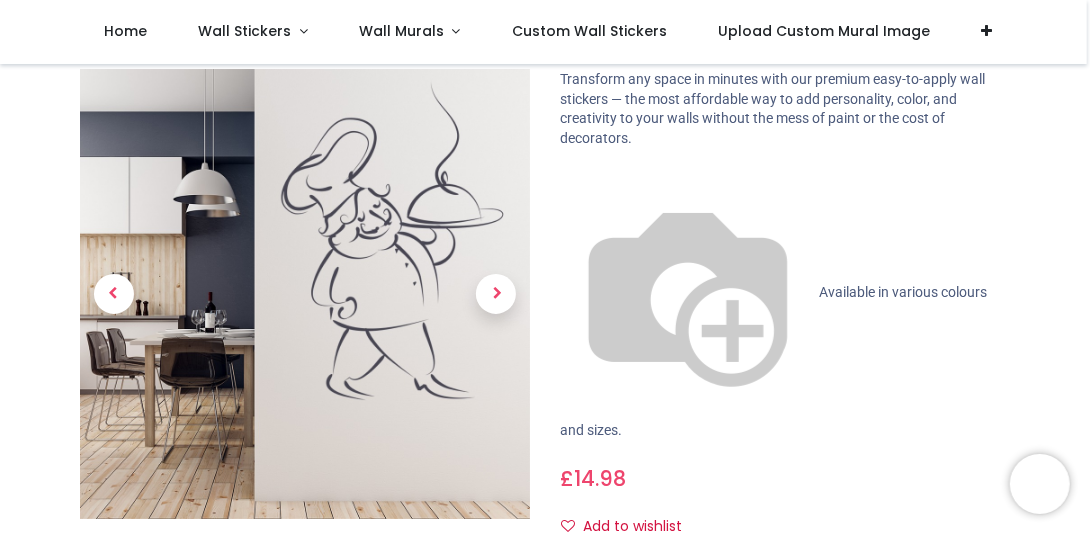 click on "Customise Now!" at bounding box center [785, 558] 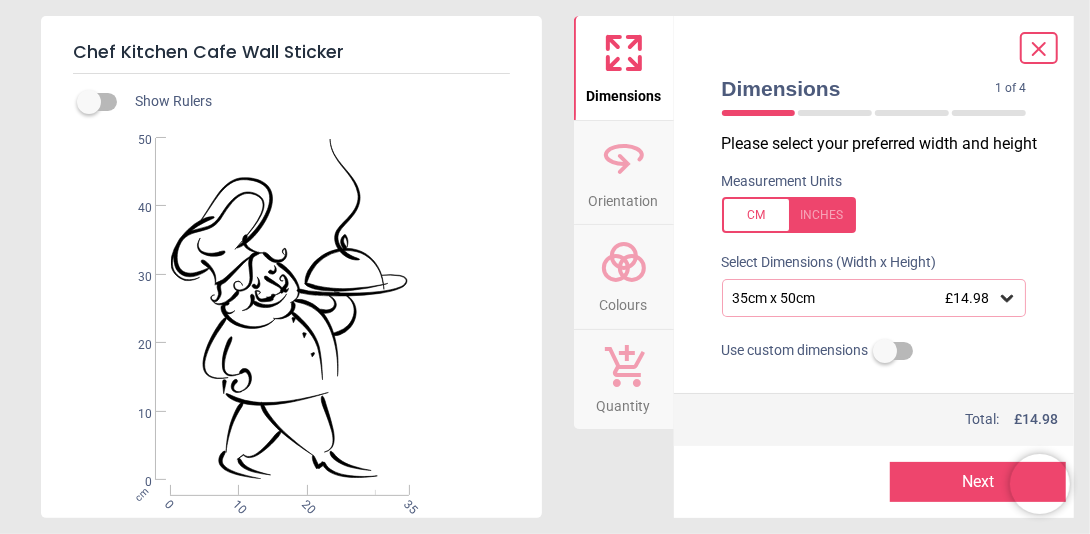 click 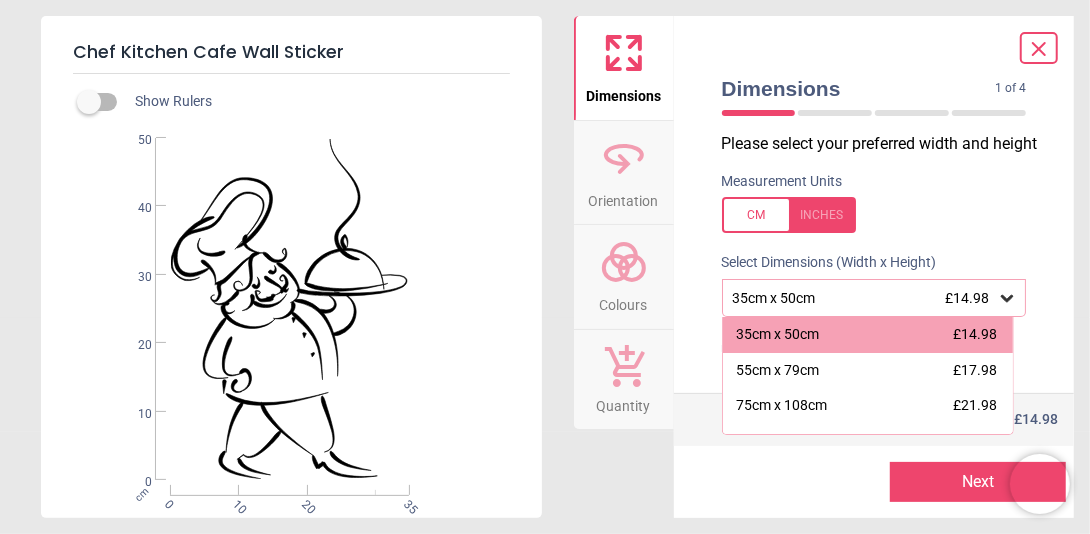 click 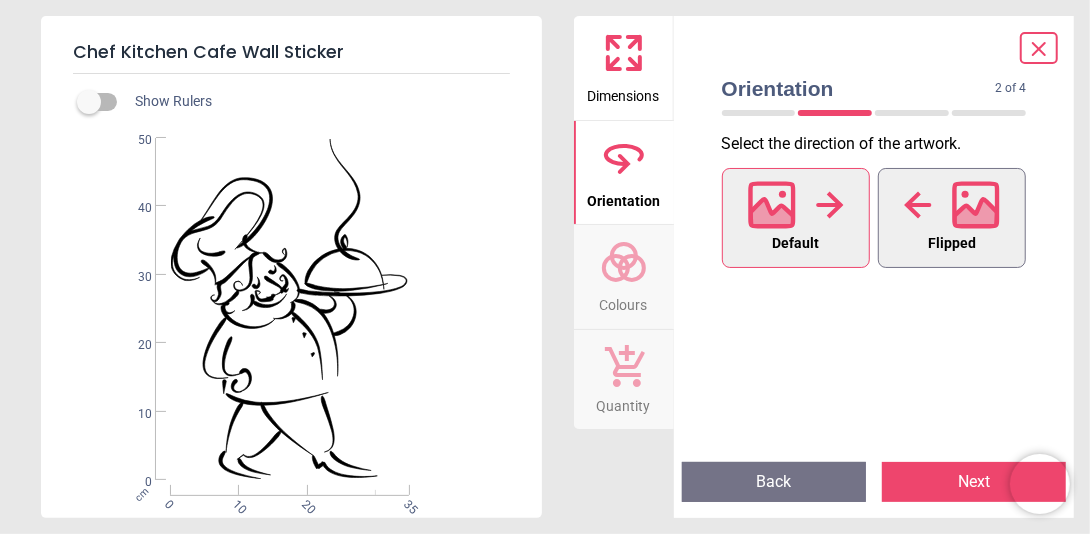 click at bounding box center (952, 205) 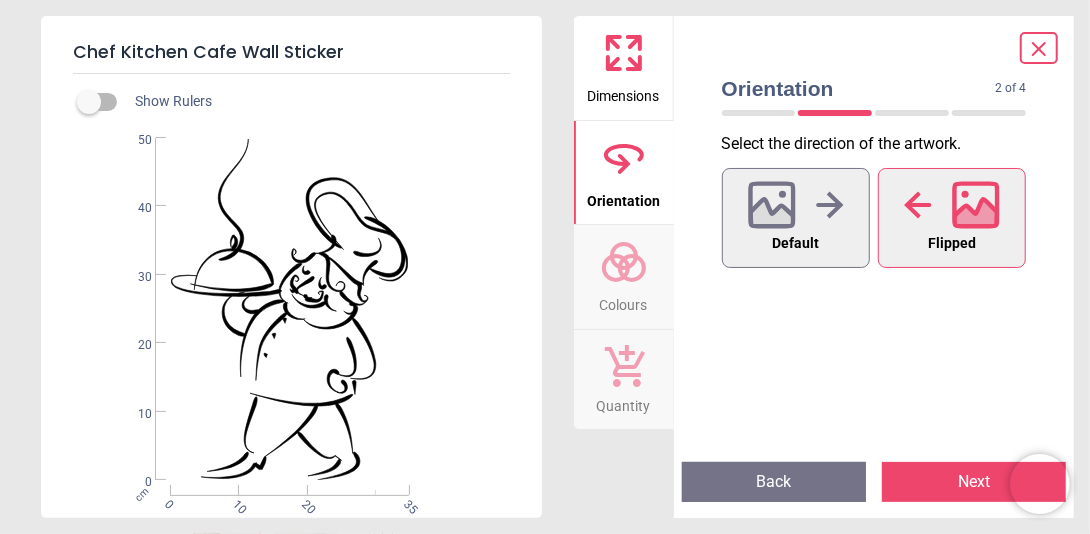 click 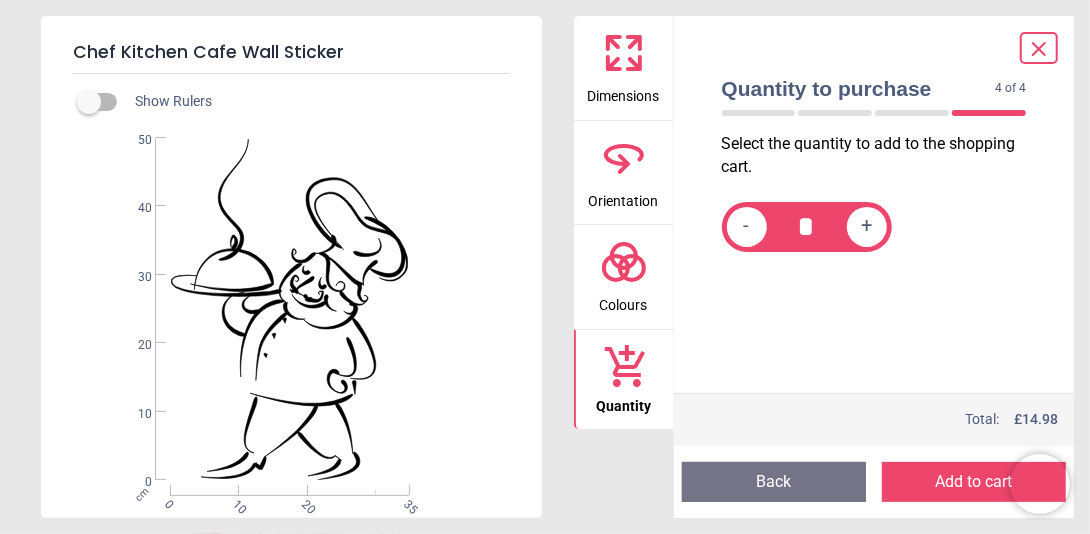 click on "Colours" at bounding box center (624, 301) 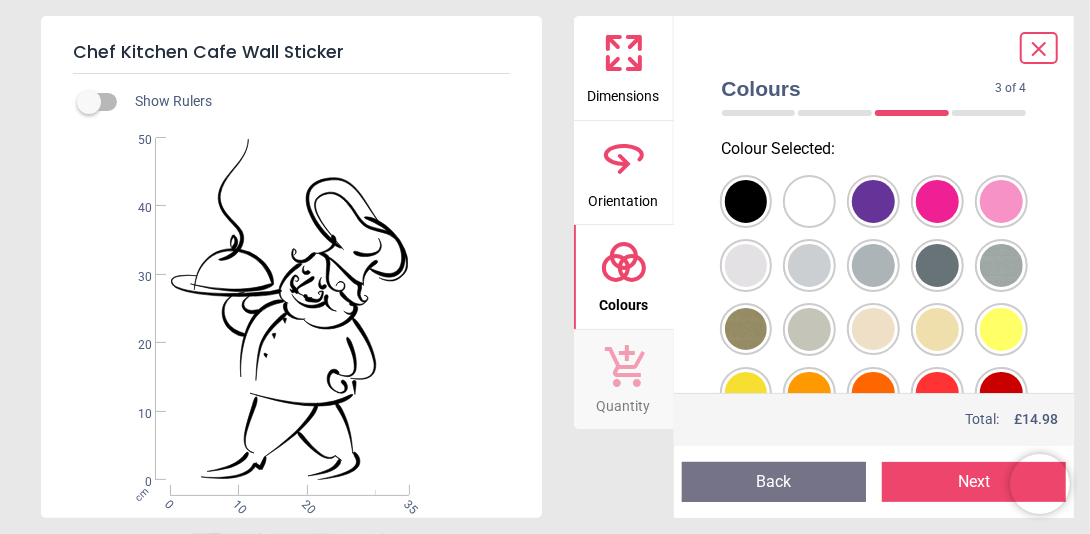 click at bounding box center [746, 201] 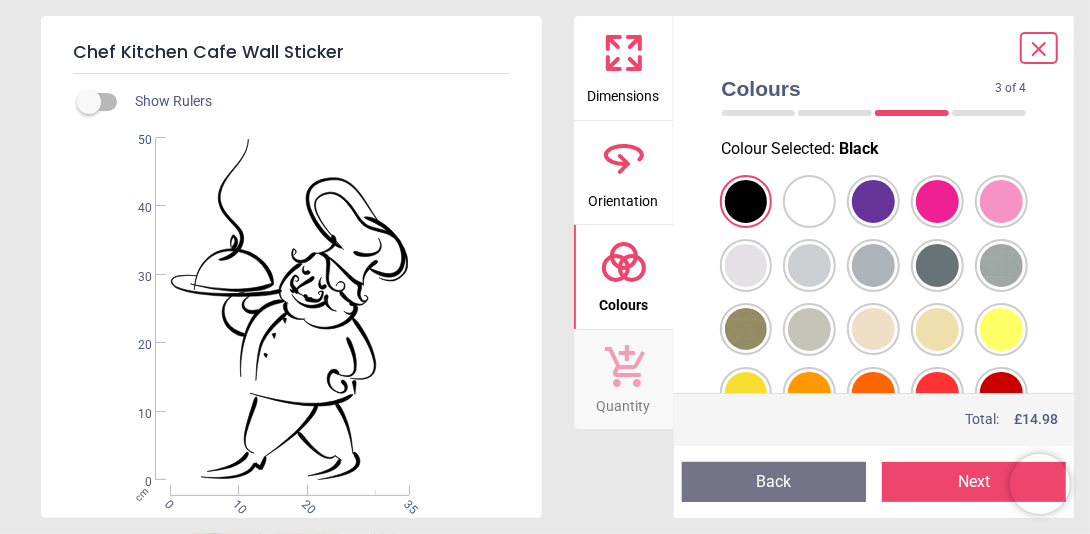click 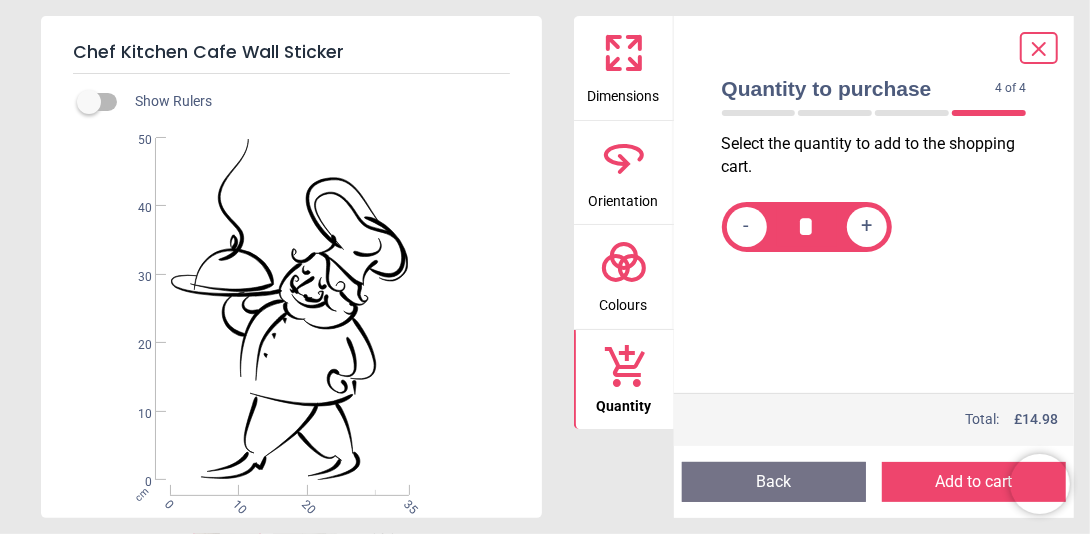 click at bounding box center [759, 113] 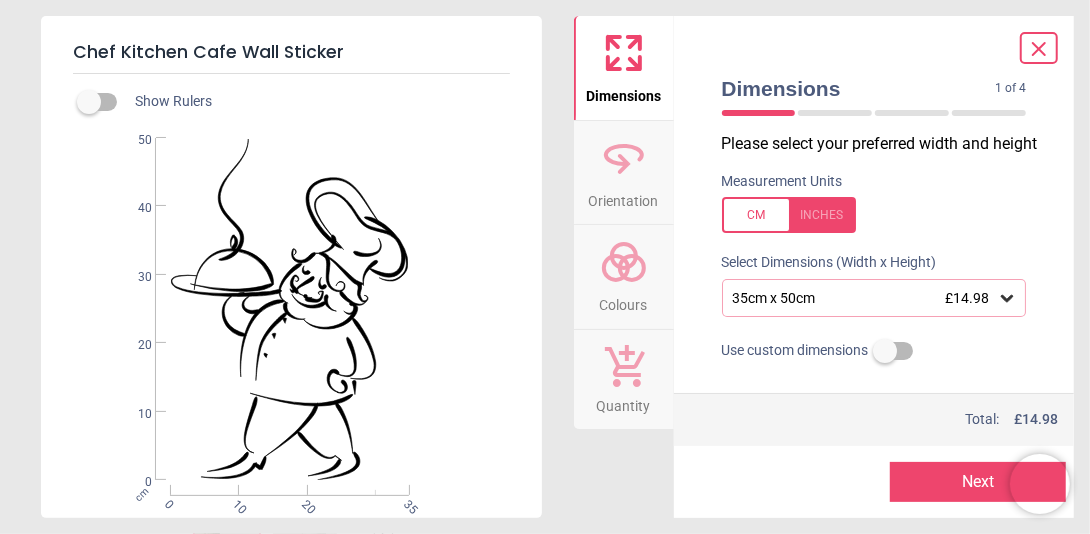 click on "£14.98" at bounding box center (967, 298) 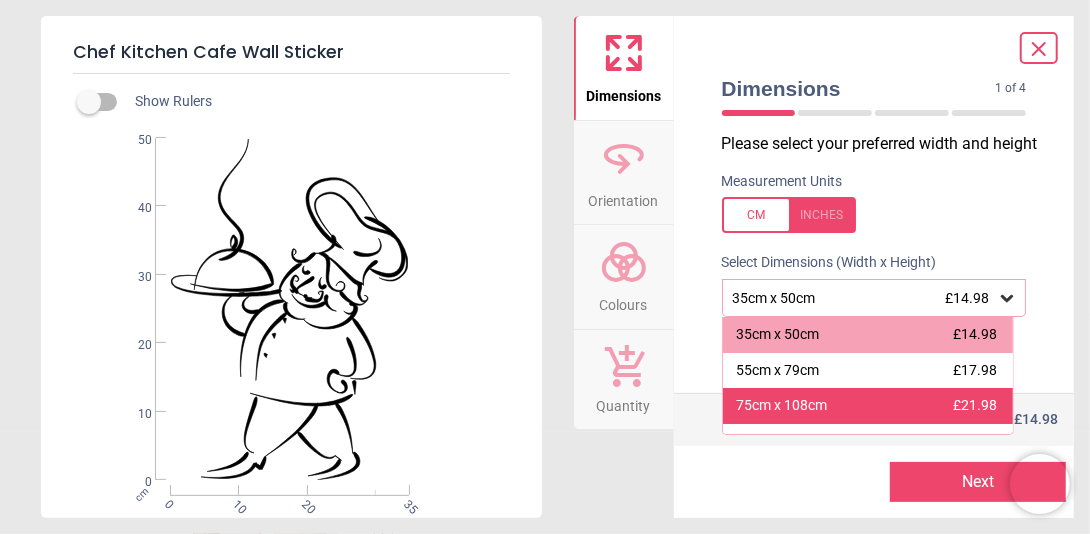 click on "75cm  x  108cm" at bounding box center [782, 406] 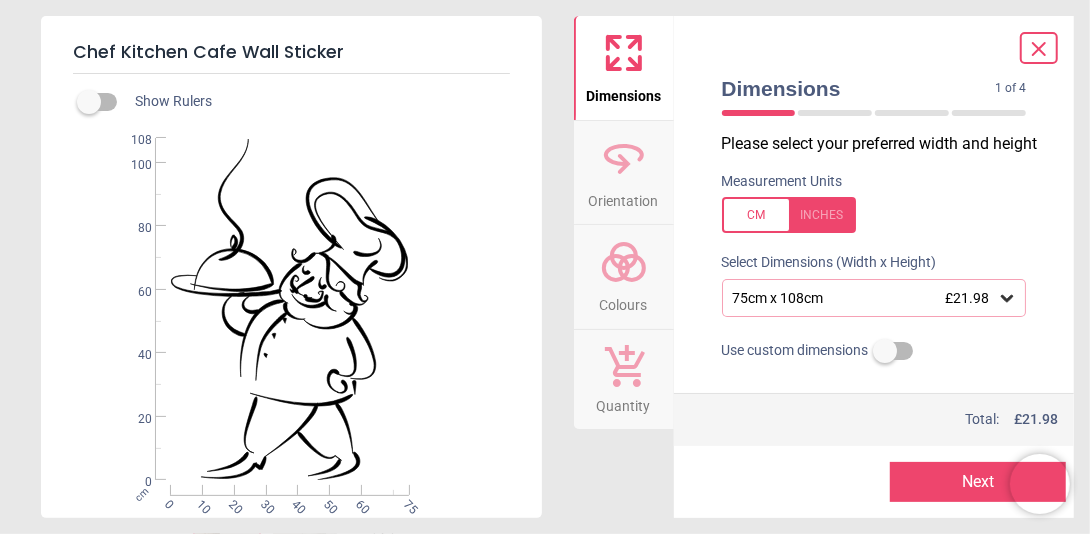 click 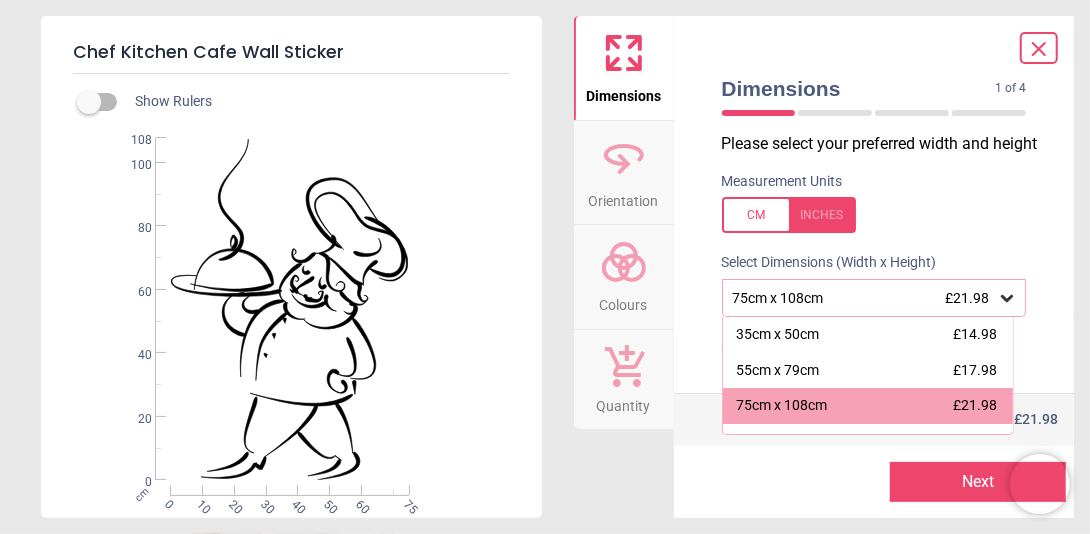 click 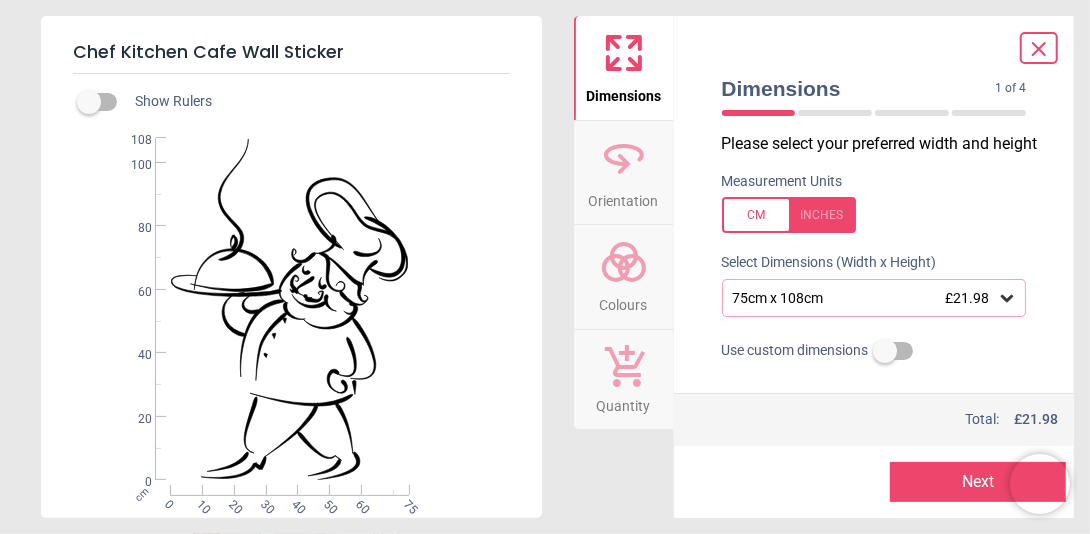 click on "Next" at bounding box center [978, 482] 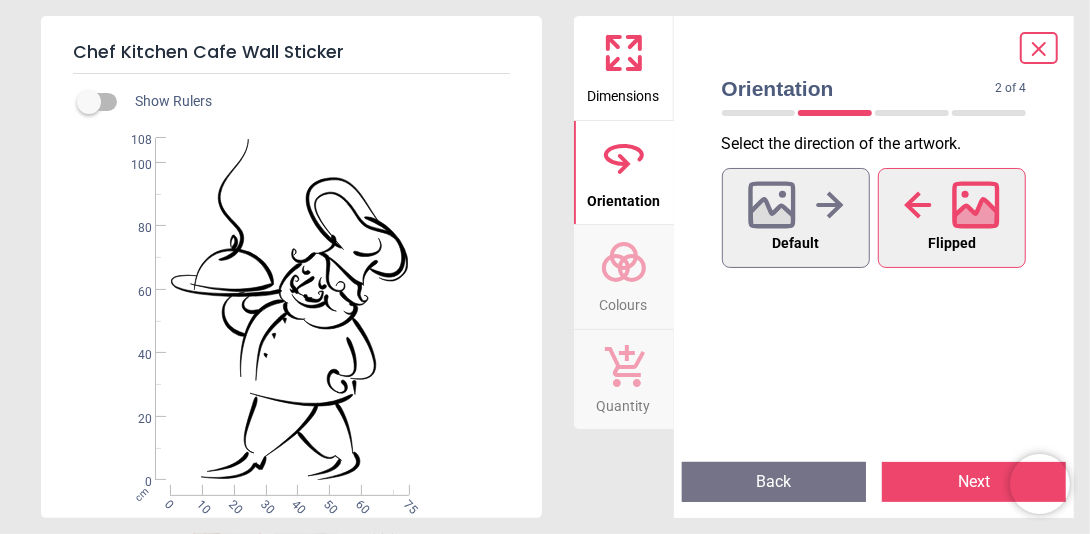 click on "Next" at bounding box center [974, 482] 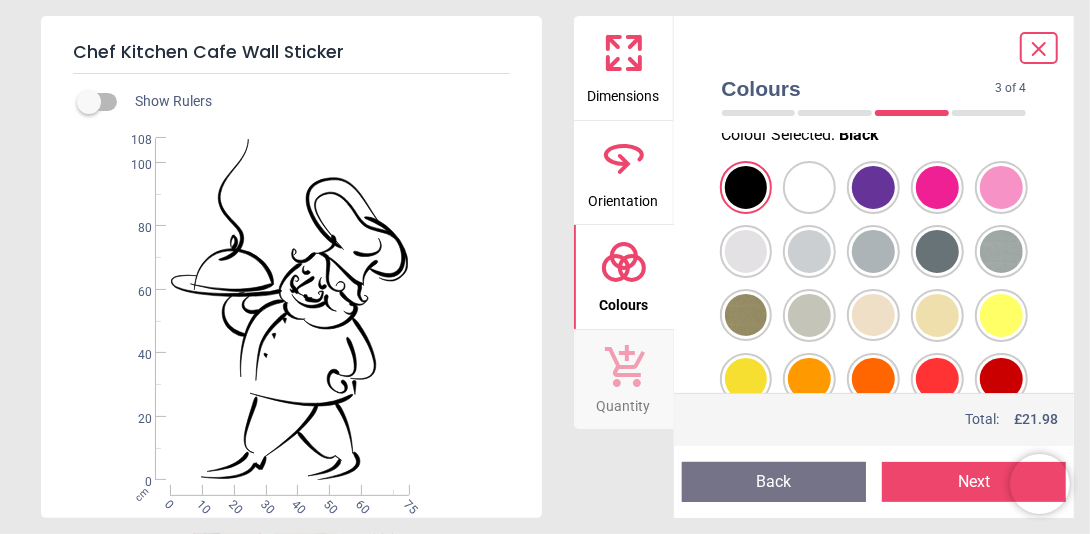 scroll, scrollTop: 0, scrollLeft: 0, axis: both 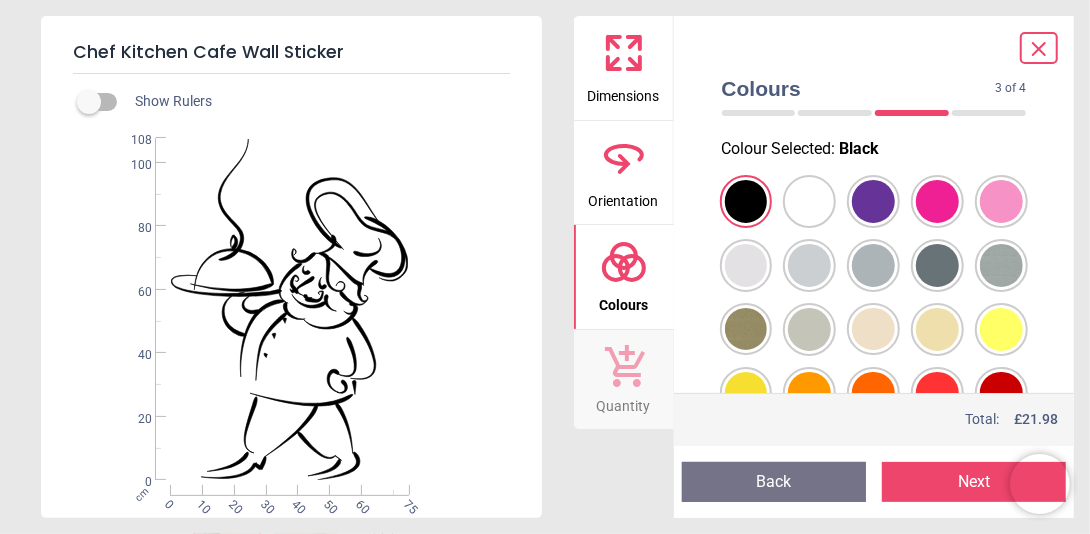 click on "Next" at bounding box center [974, 482] 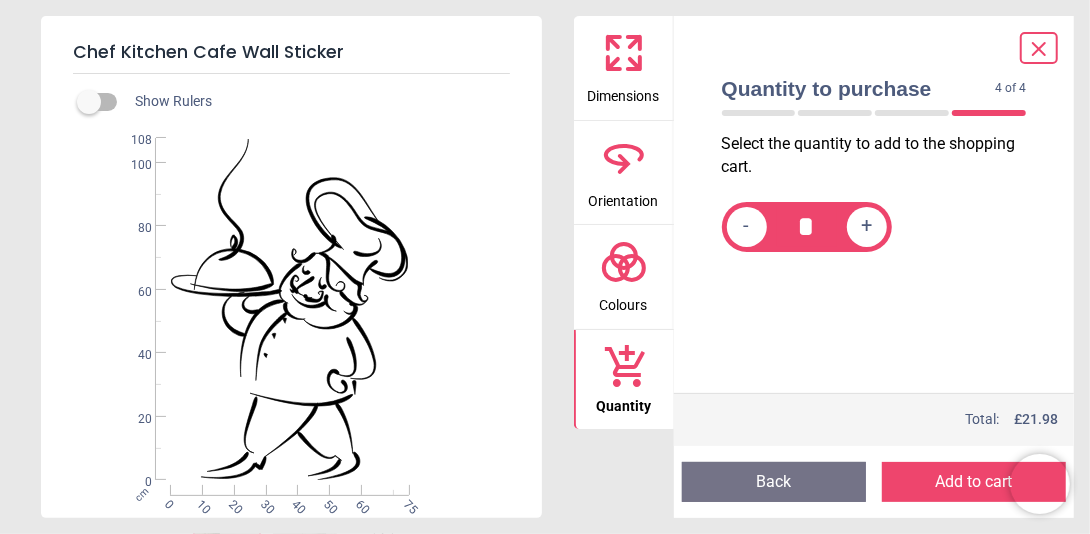 click on "Add to cart" at bounding box center [974, 482] 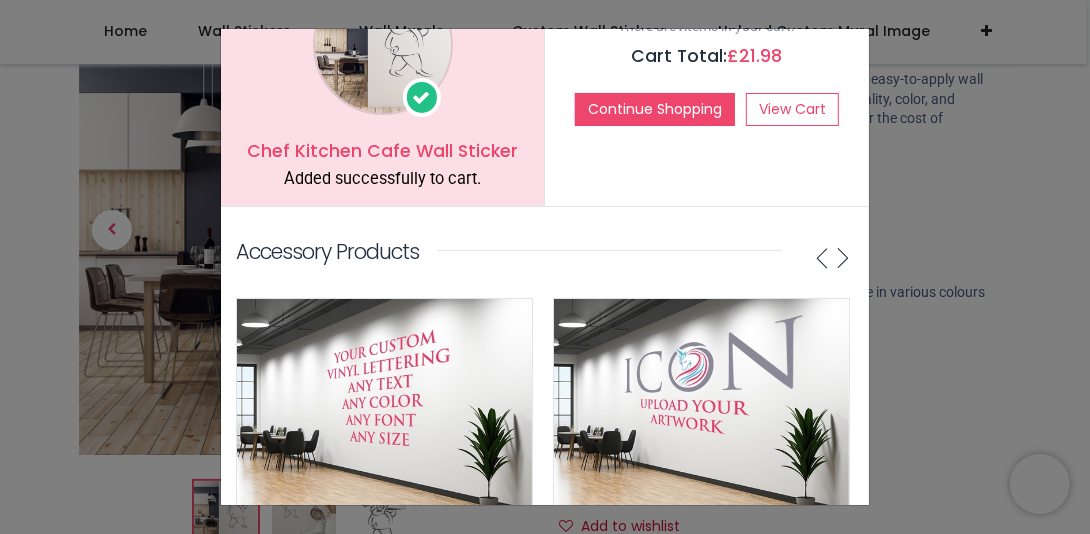 scroll, scrollTop: 0, scrollLeft: 0, axis: both 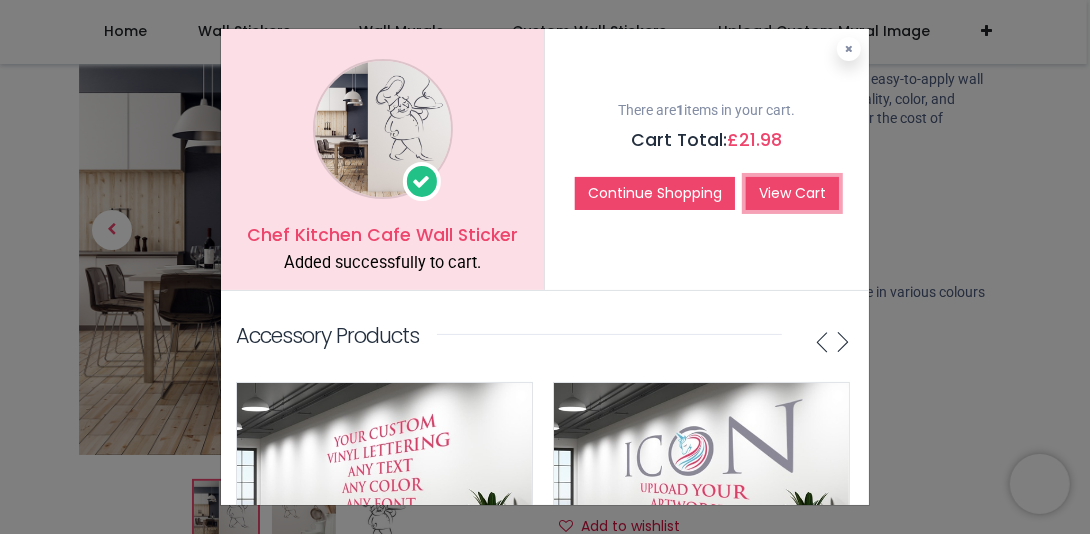 click on "View Cart" at bounding box center [792, 194] 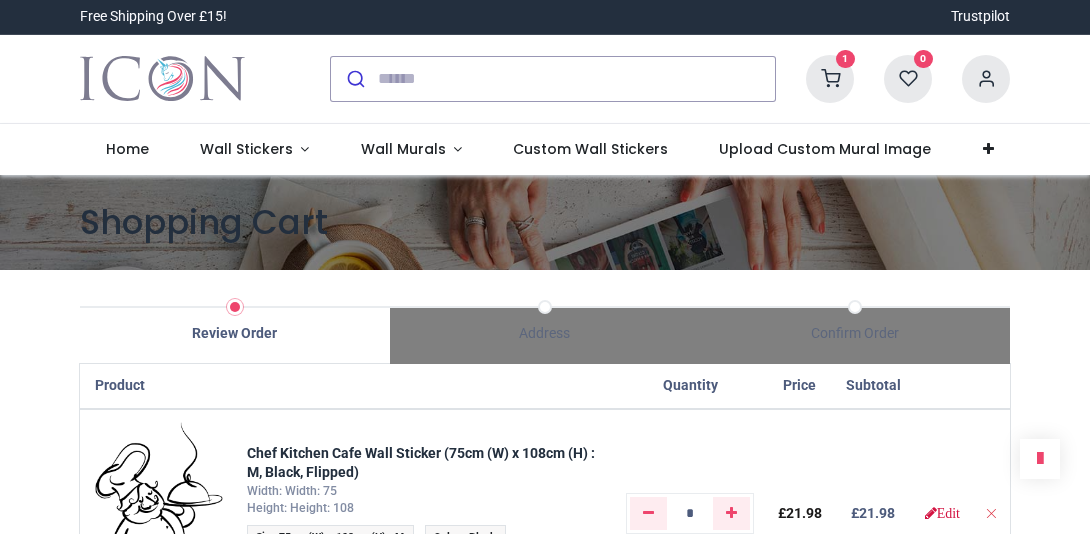 scroll, scrollTop: 0, scrollLeft: 0, axis: both 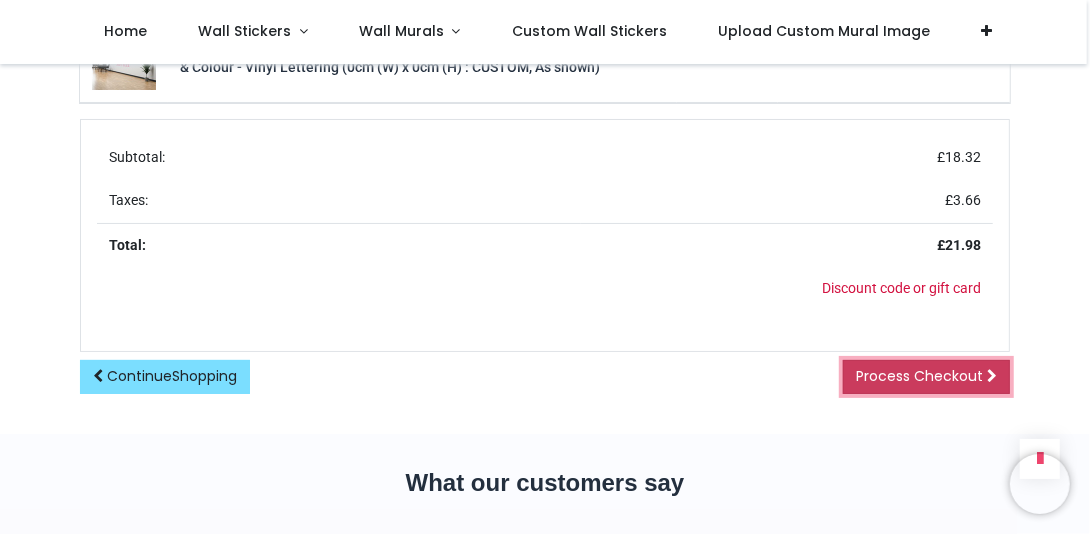 click on "Process Checkout" at bounding box center [919, 376] 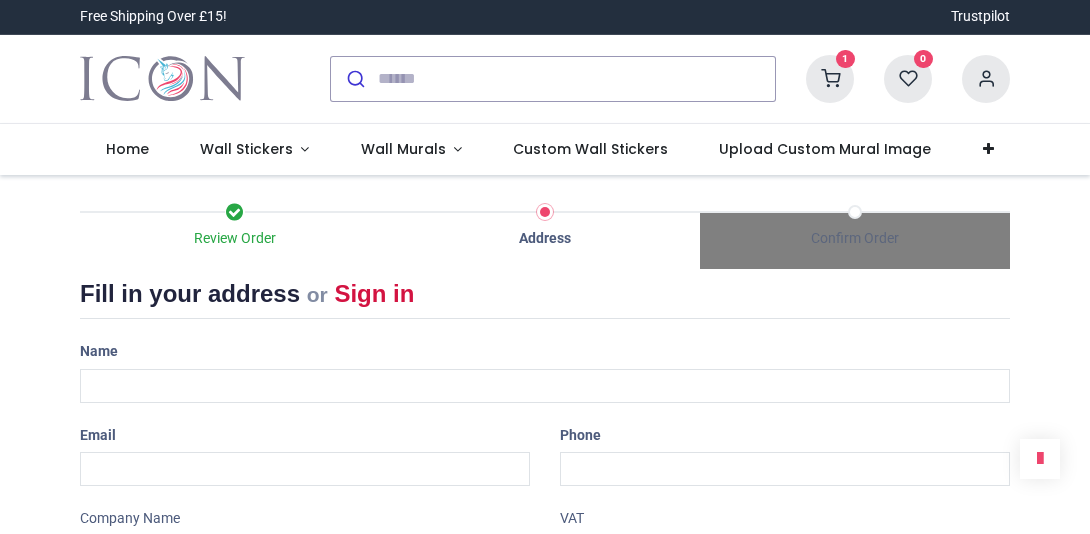 scroll, scrollTop: 0, scrollLeft: 0, axis: both 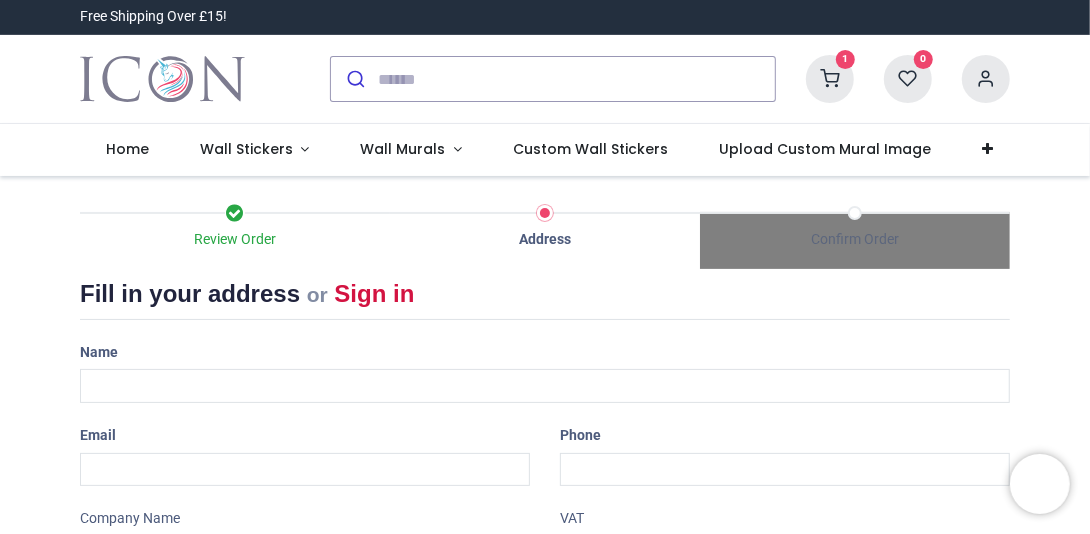 select on "***" 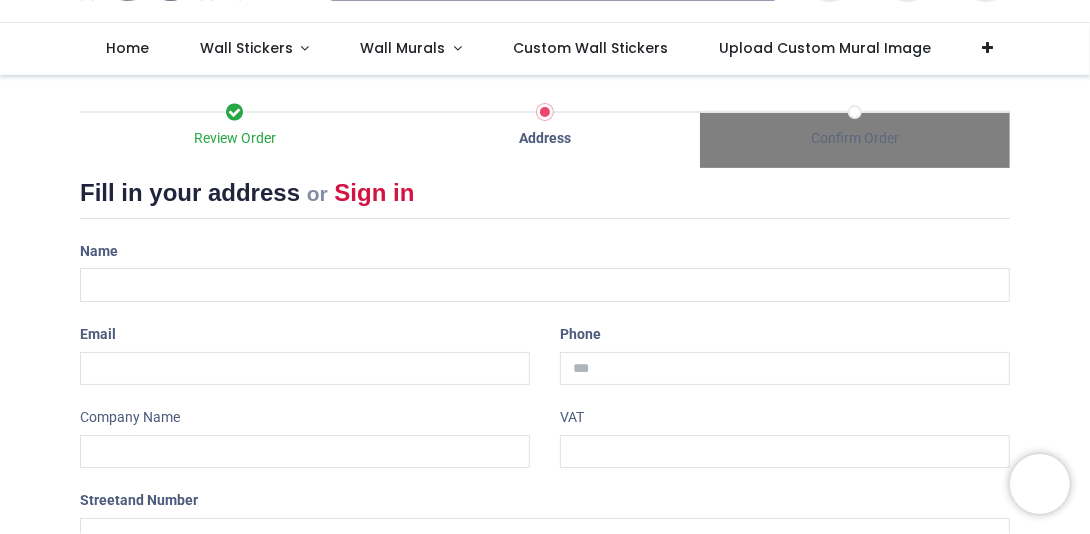 scroll, scrollTop: 200, scrollLeft: 0, axis: vertical 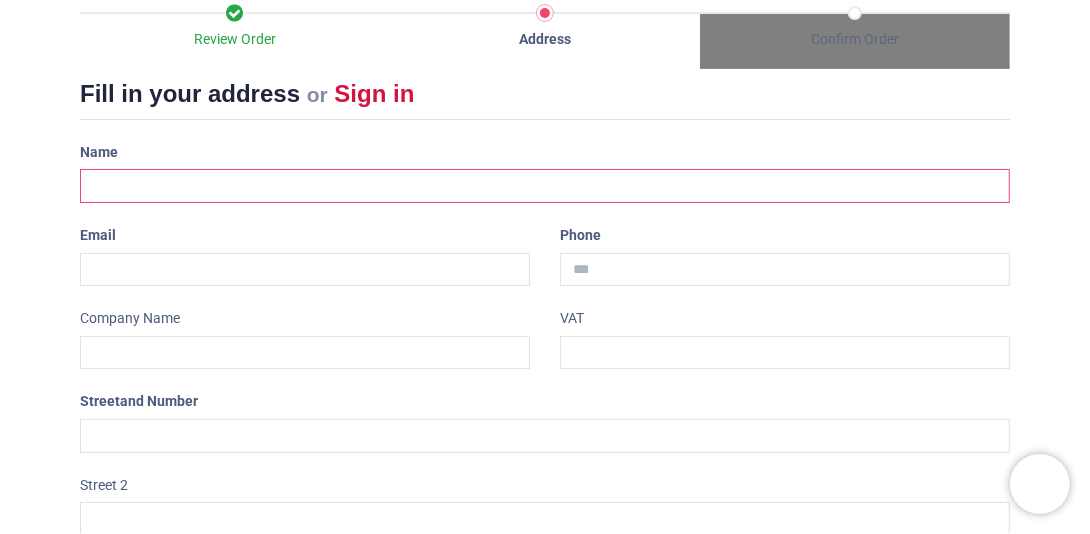 click at bounding box center [545, 186] 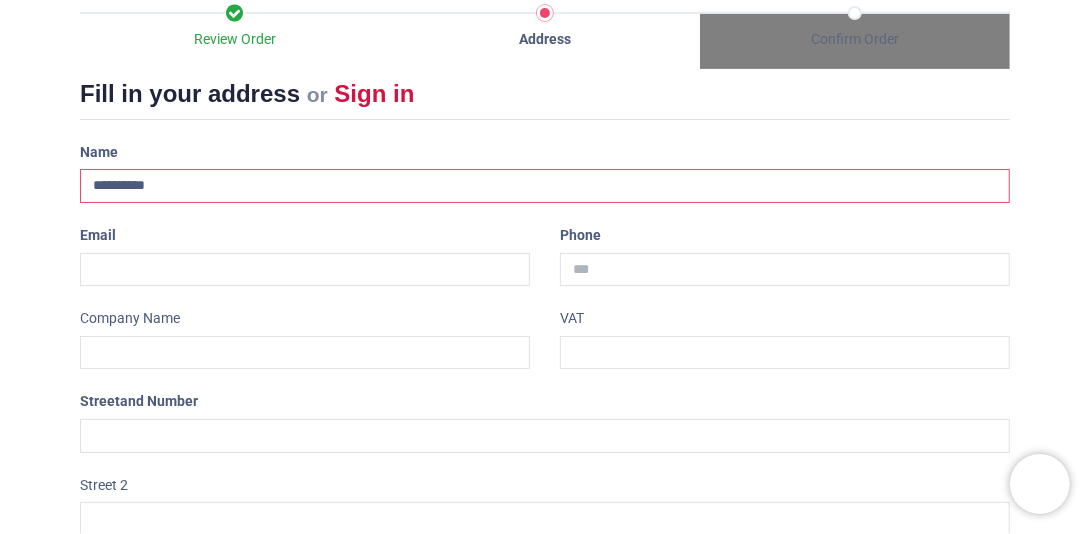 type on "**********" 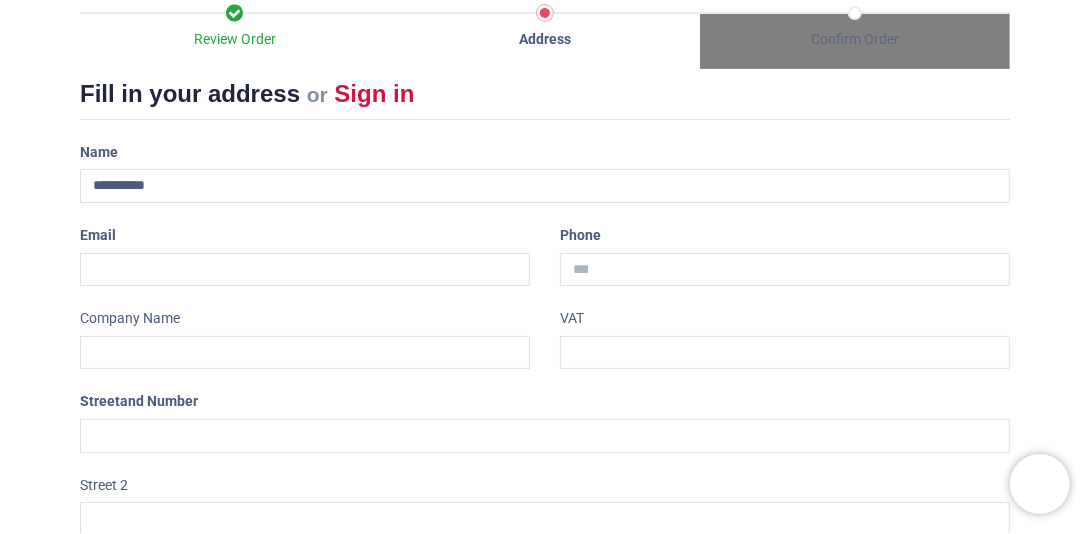 click on "Company Name" at bounding box center (305, 335) 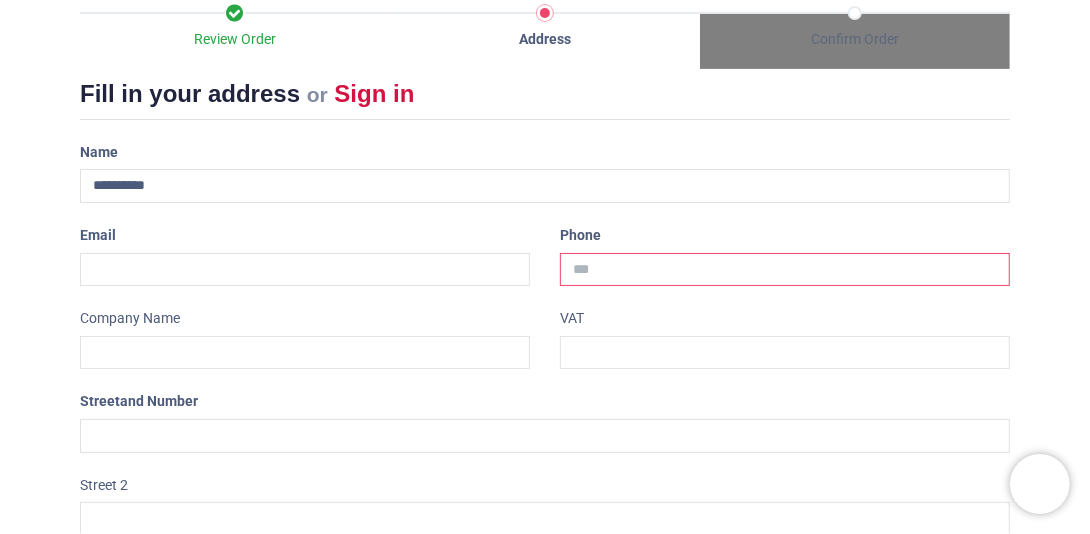 click at bounding box center (785, 270) 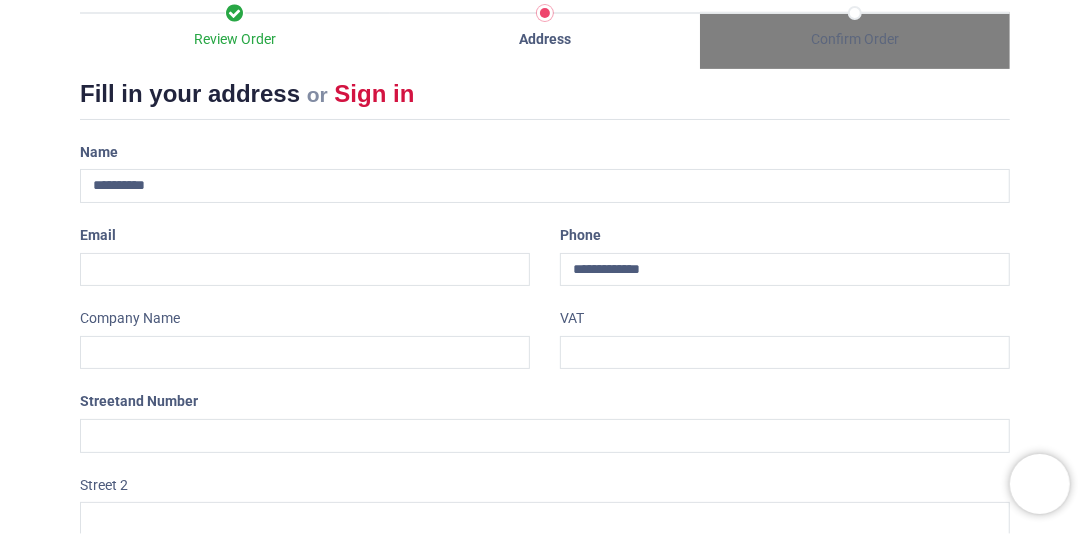 type on "**********" 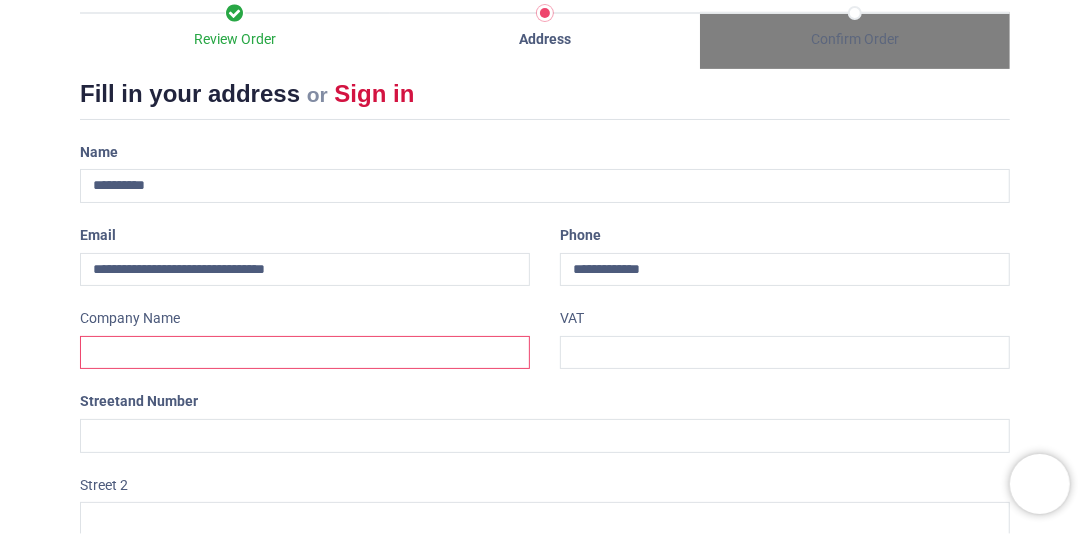 type on "******" 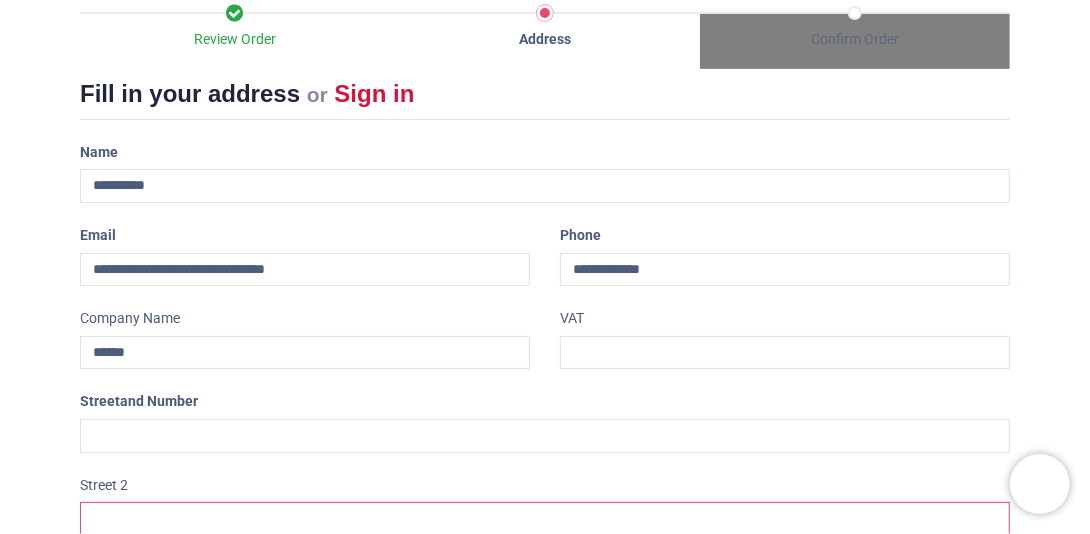 type on "**********" 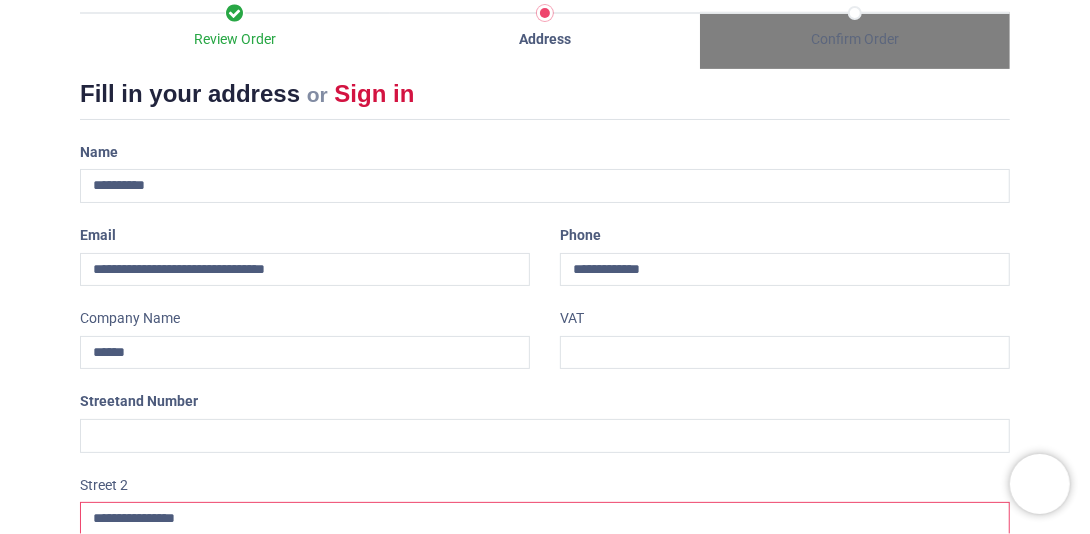 type on "*********" 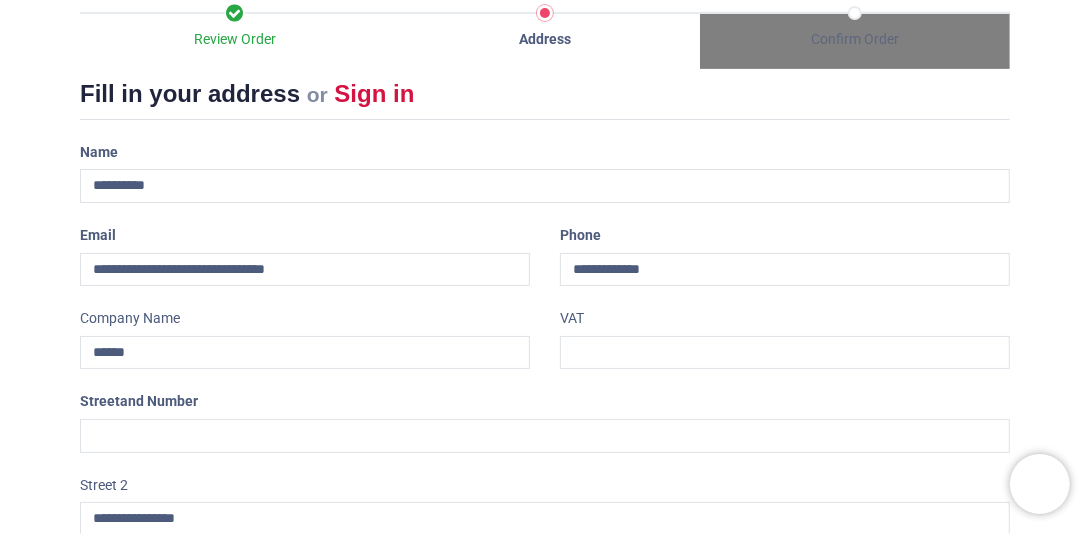 type on "********" 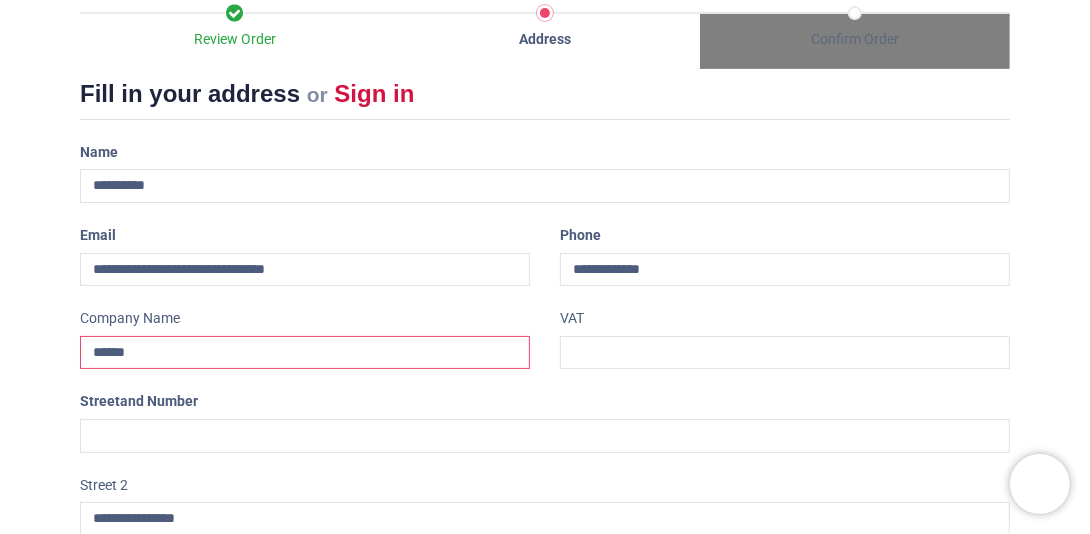 drag, startPoint x: 186, startPoint y: 352, endPoint x: -4, endPoint y: 345, distance: 190.1289 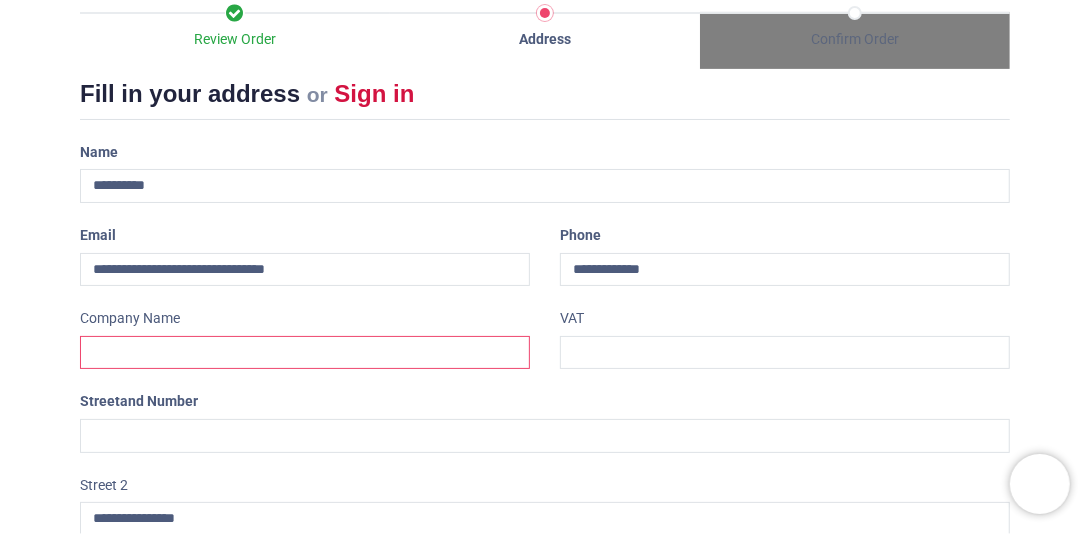 type 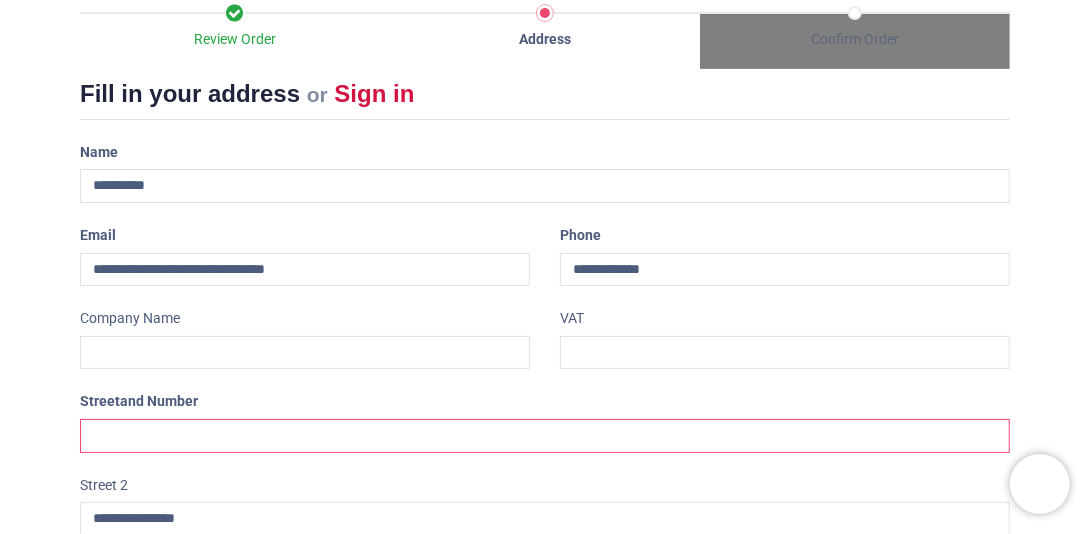 click at bounding box center (545, 436) 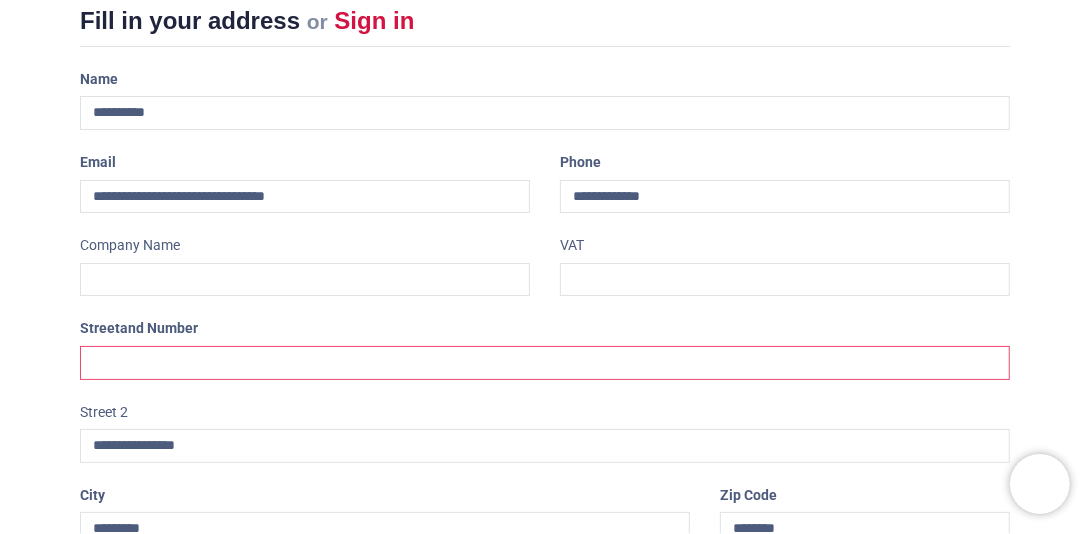 scroll, scrollTop: 300, scrollLeft: 0, axis: vertical 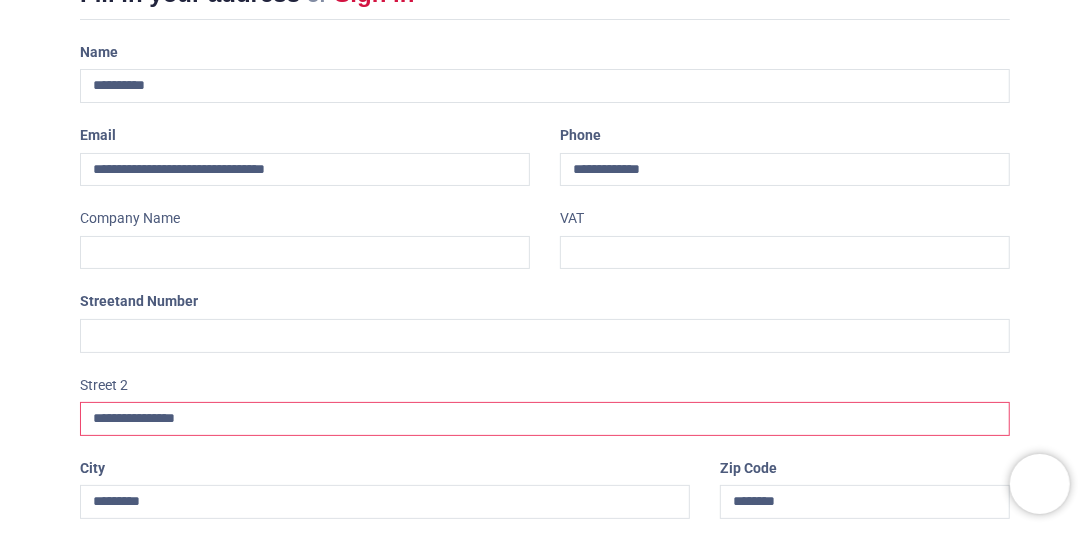 drag, startPoint x: 200, startPoint y: 418, endPoint x: 29, endPoint y: 418, distance: 171 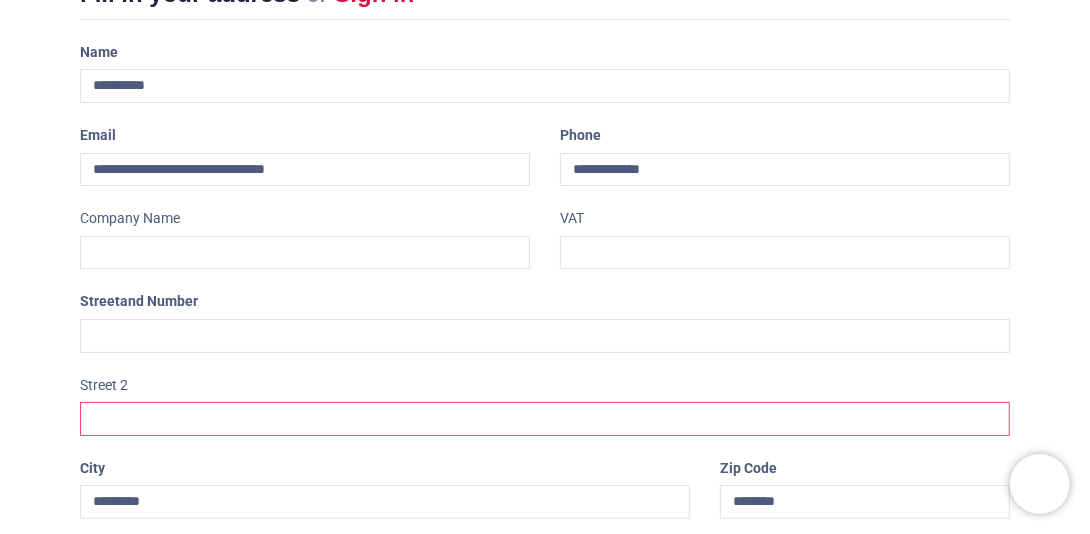type 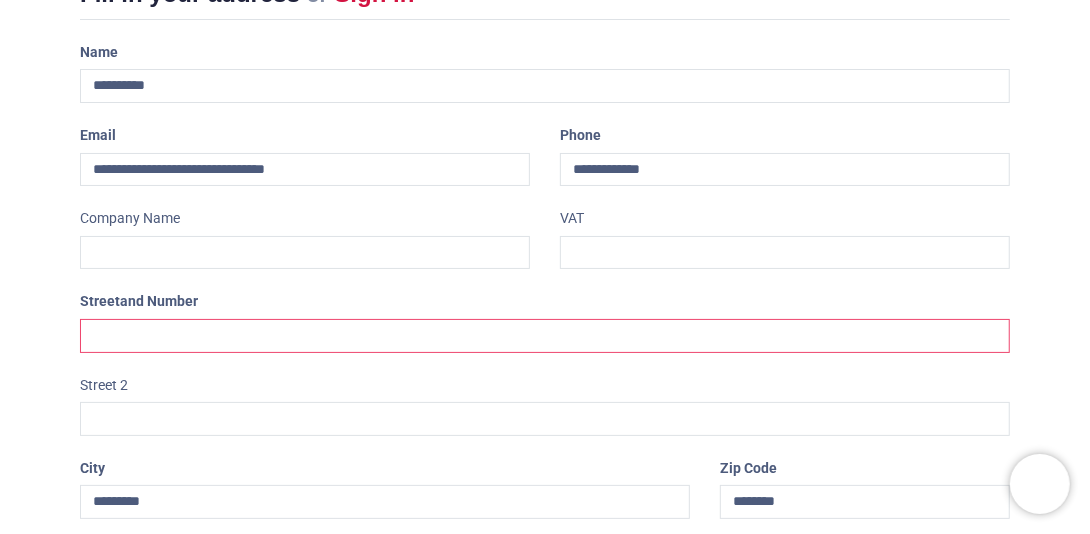 click at bounding box center [545, 336] 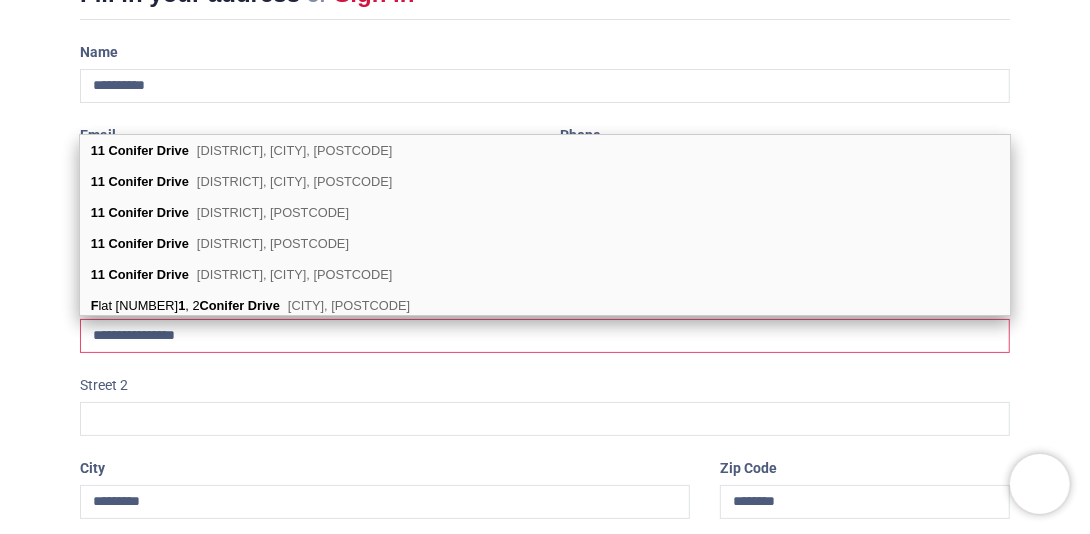 type on "**********" 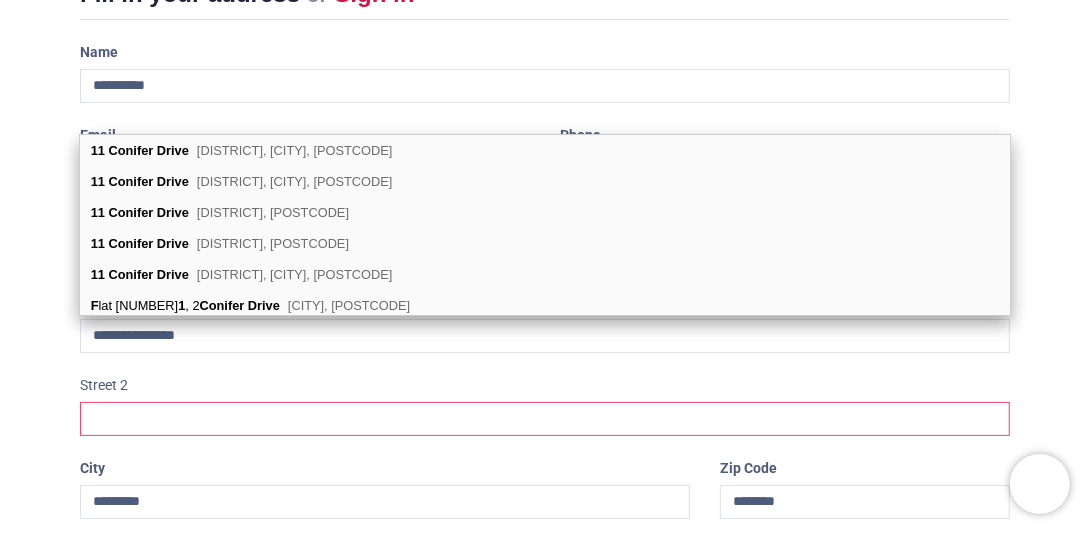 click at bounding box center [545, 419] 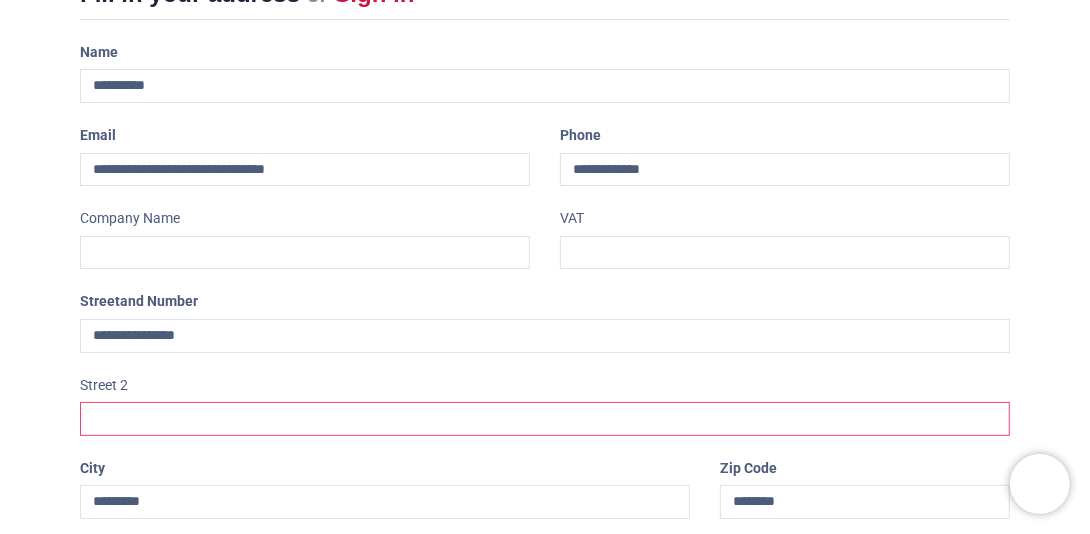 type on "******" 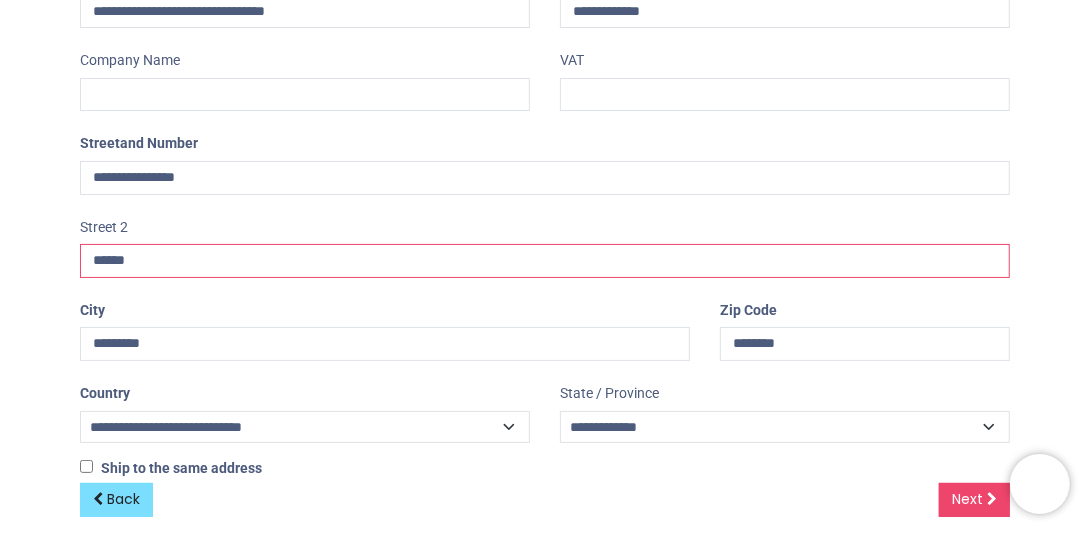scroll, scrollTop: 473, scrollLeft: 0, axis: vertical 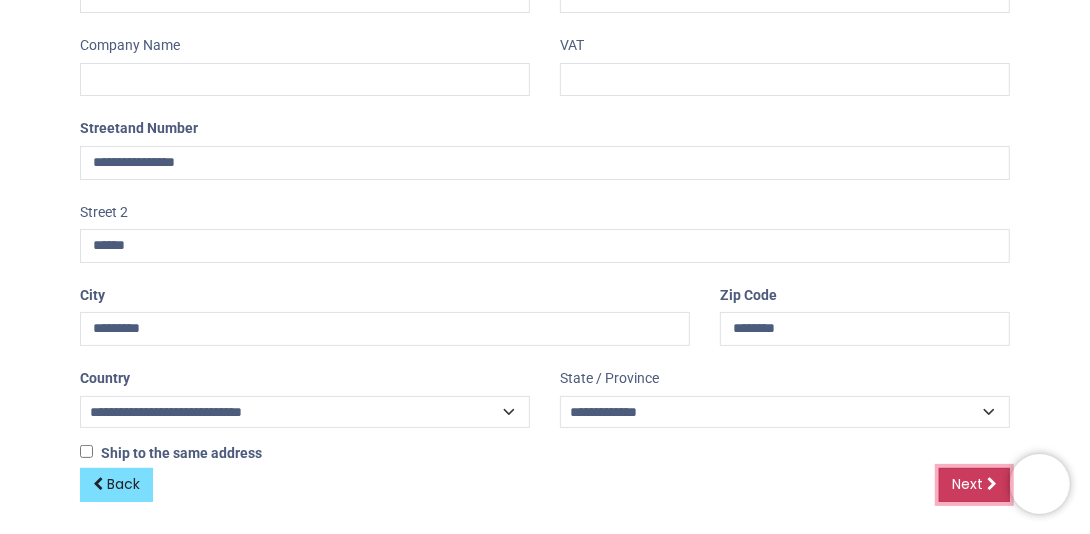 click on "Next" at bounding box center [967, 484] 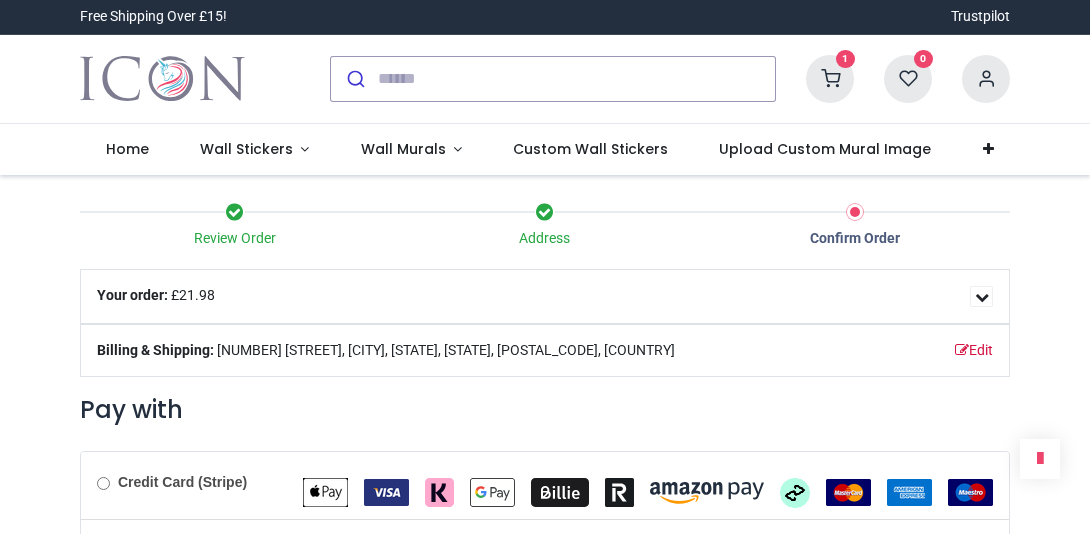 scroll, scrollTop: 0, scrollLeft: 0, axis: both 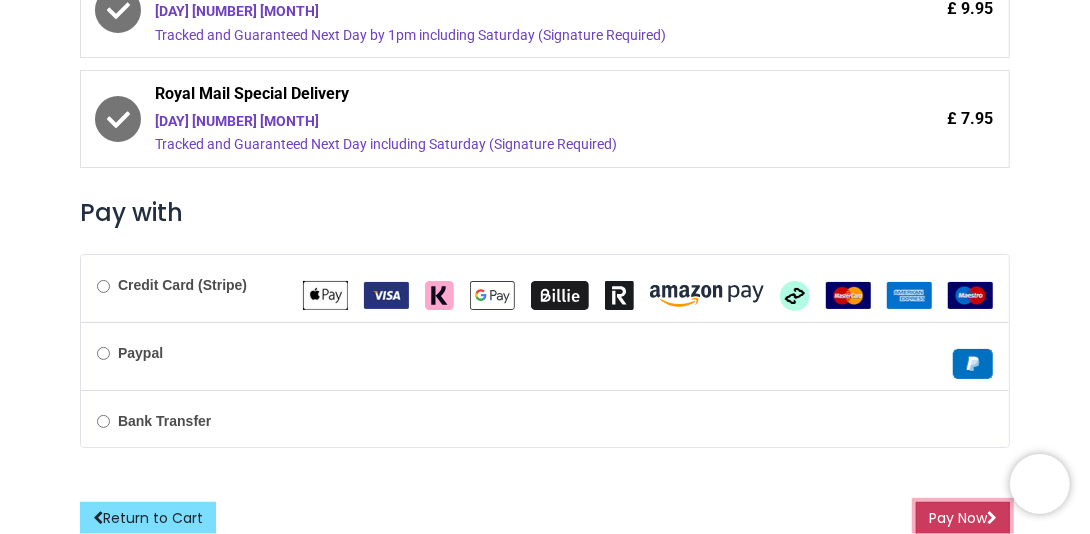 click on "Pay Now" at bounding box center (963, 519) 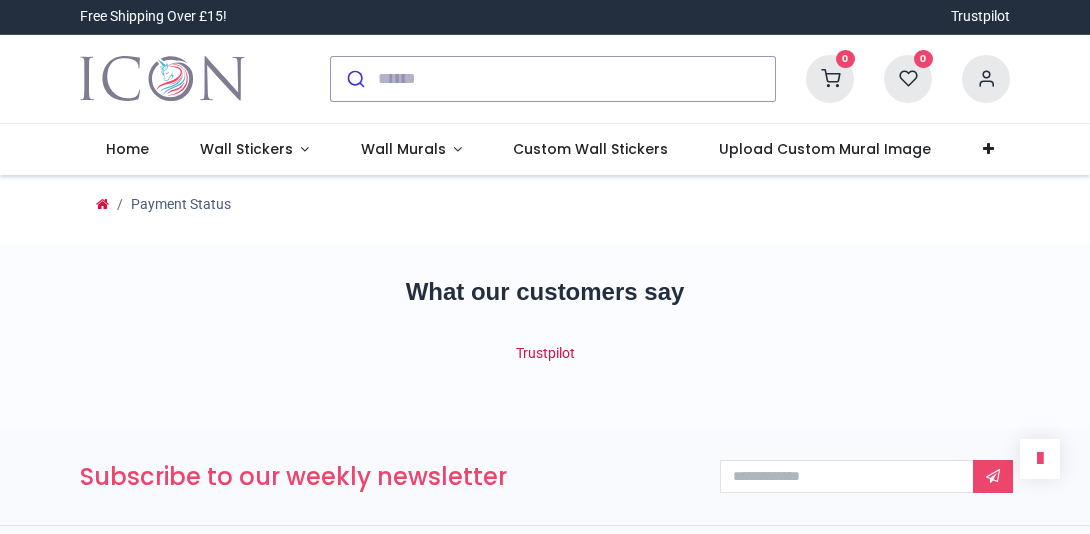 scroll, scrollTop: 0, scrollLeft: 0, axis: both 